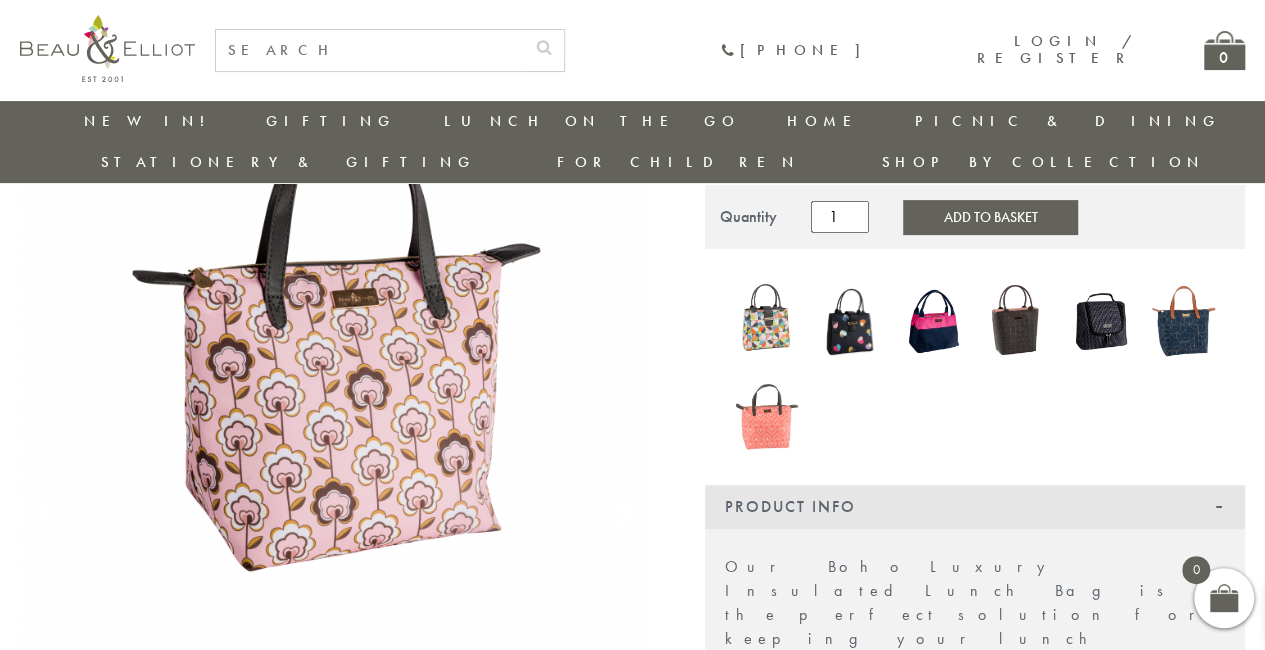 scroll, scrollTop: 0, scrollLeft: 0, axis: both 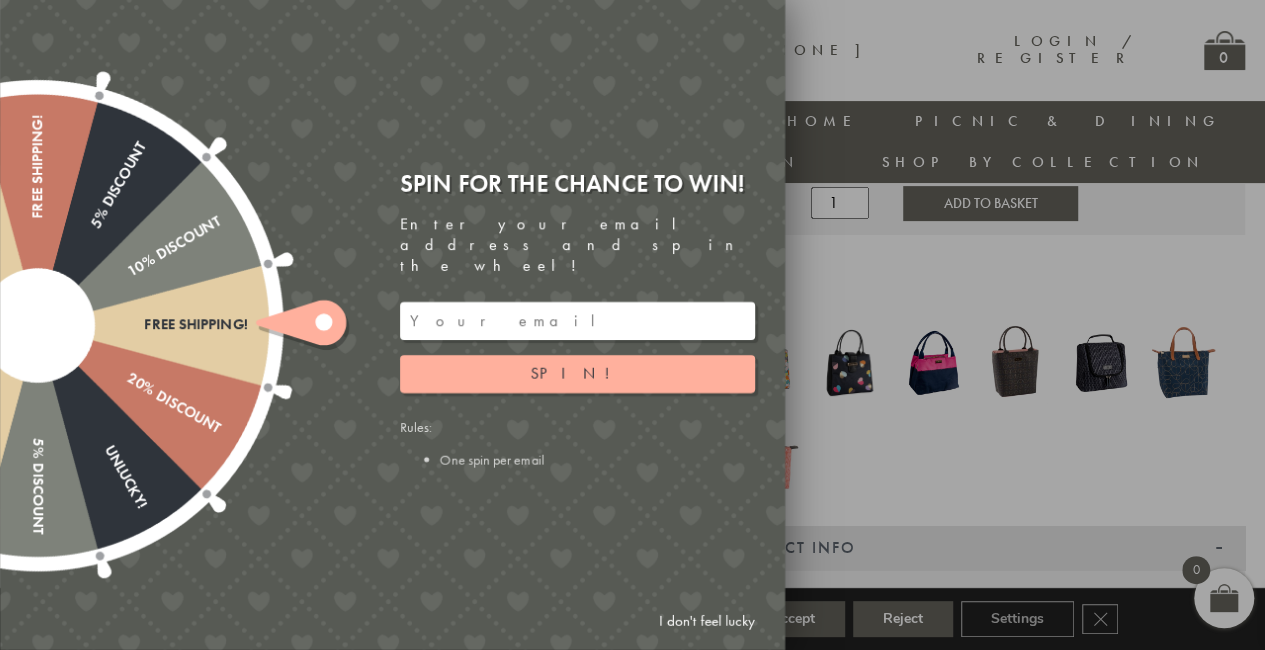 click at bounding box center (632, 325) 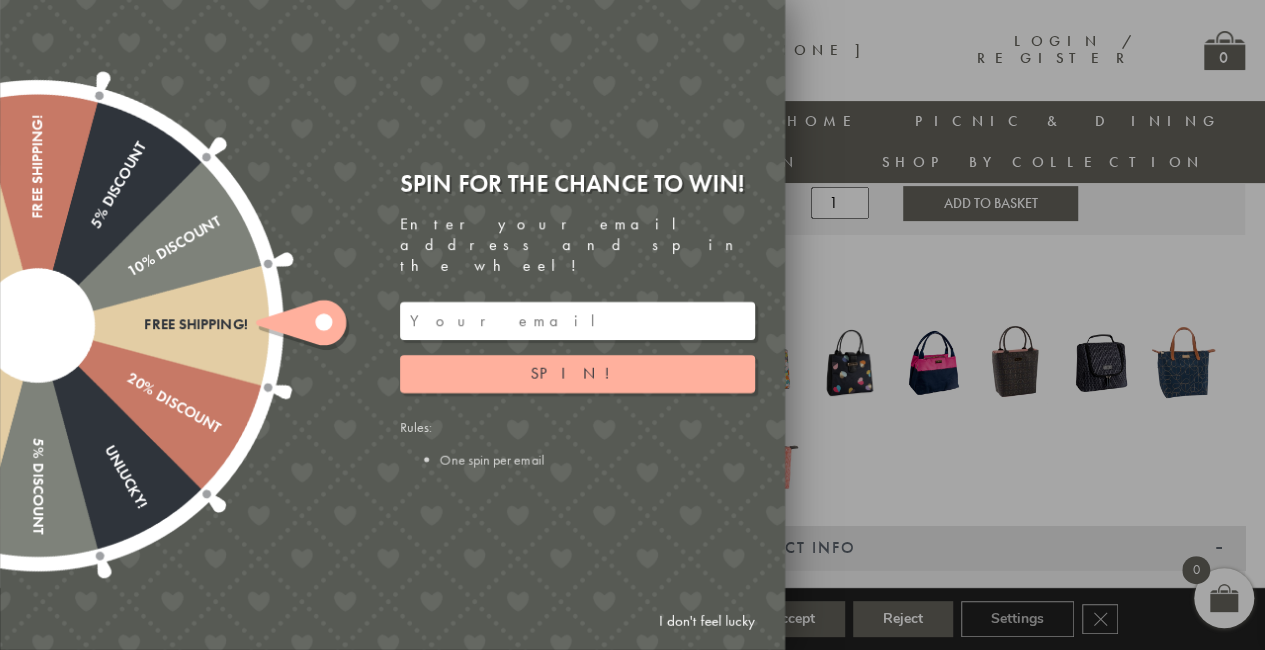 click at bounding box center (632, 325) 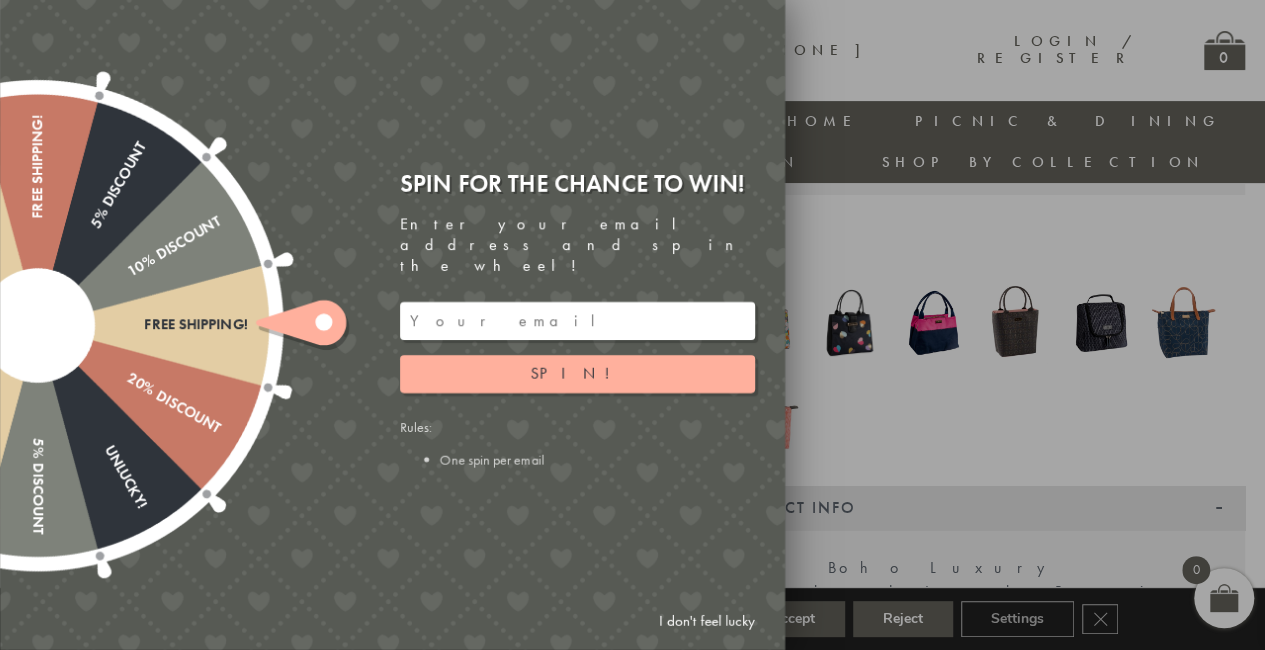 scroll, scrollTop: 285, scrollLeft: 0, axis: vertical 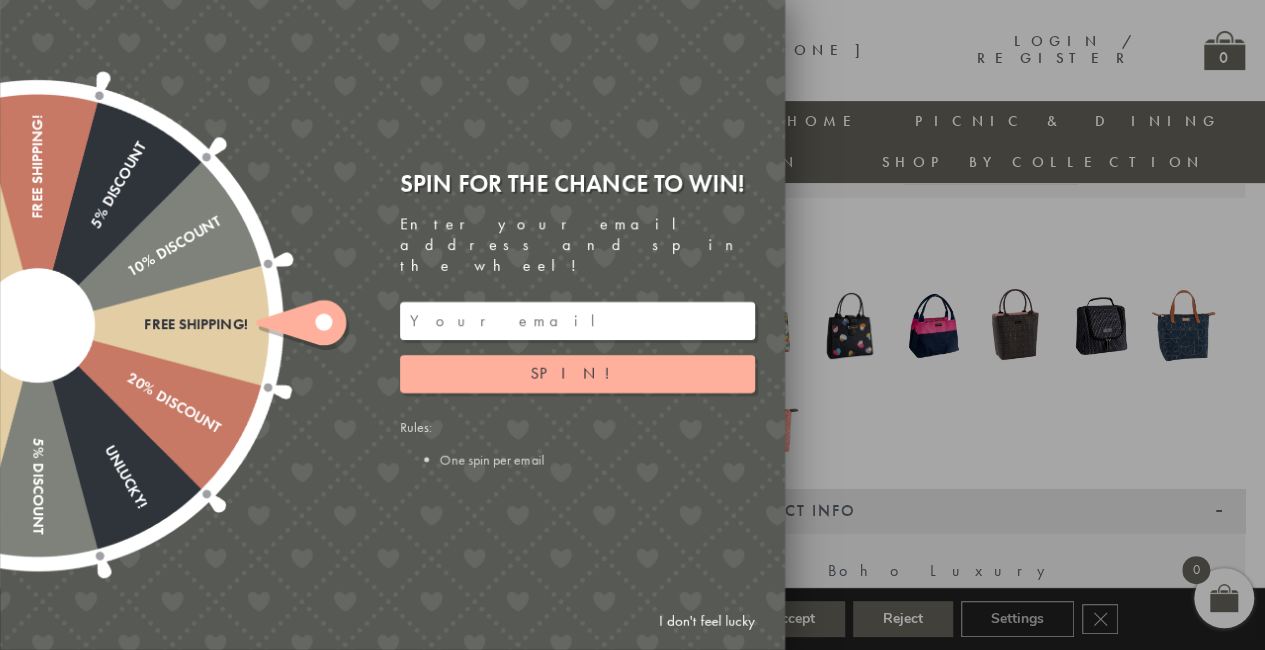 click on "Free shipping!
20% Discount
Unlucky!
5% Discount
10% Discount
Unlucky!
15% Discount
25% Discount
Unlucky!
Free shipping!
5% Discount
10% Discount
Spin for the chance to win!
Enter your email address and spin the wheel!
Spin!
Rules: One spin per email" at bounding box center [280, 325] 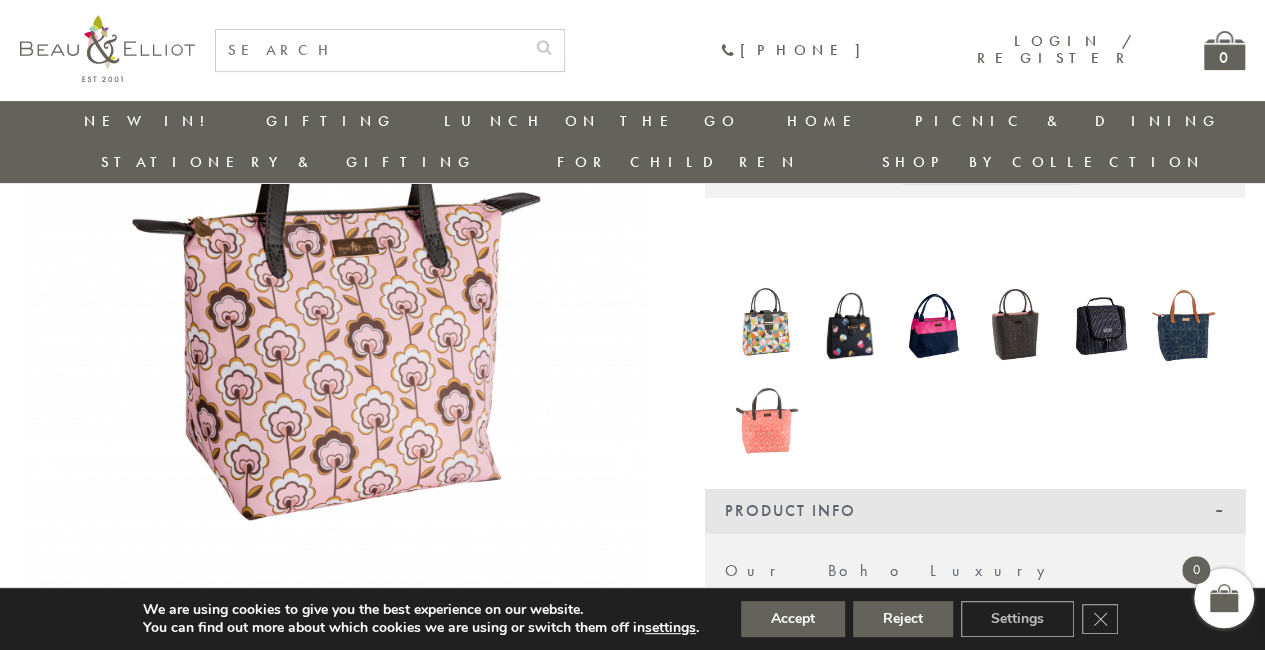 click at bounding box center (766, 413) 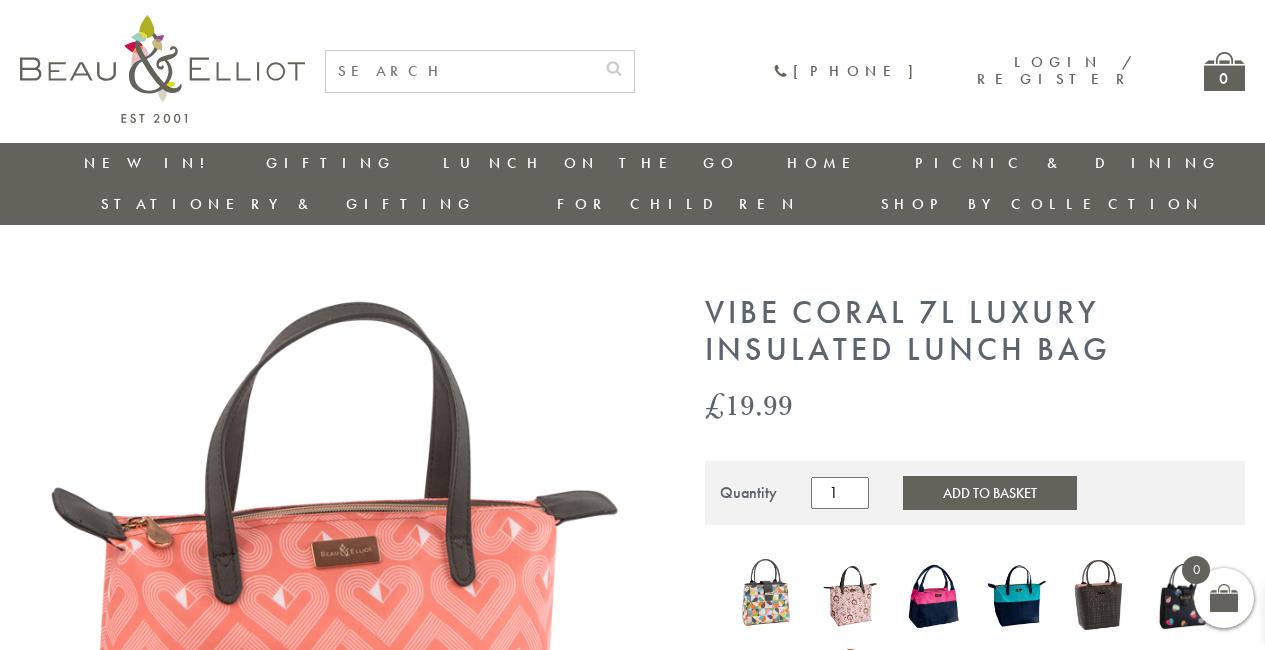 scroll, scrollTop: 0, scrollLeft: 0, axis: both 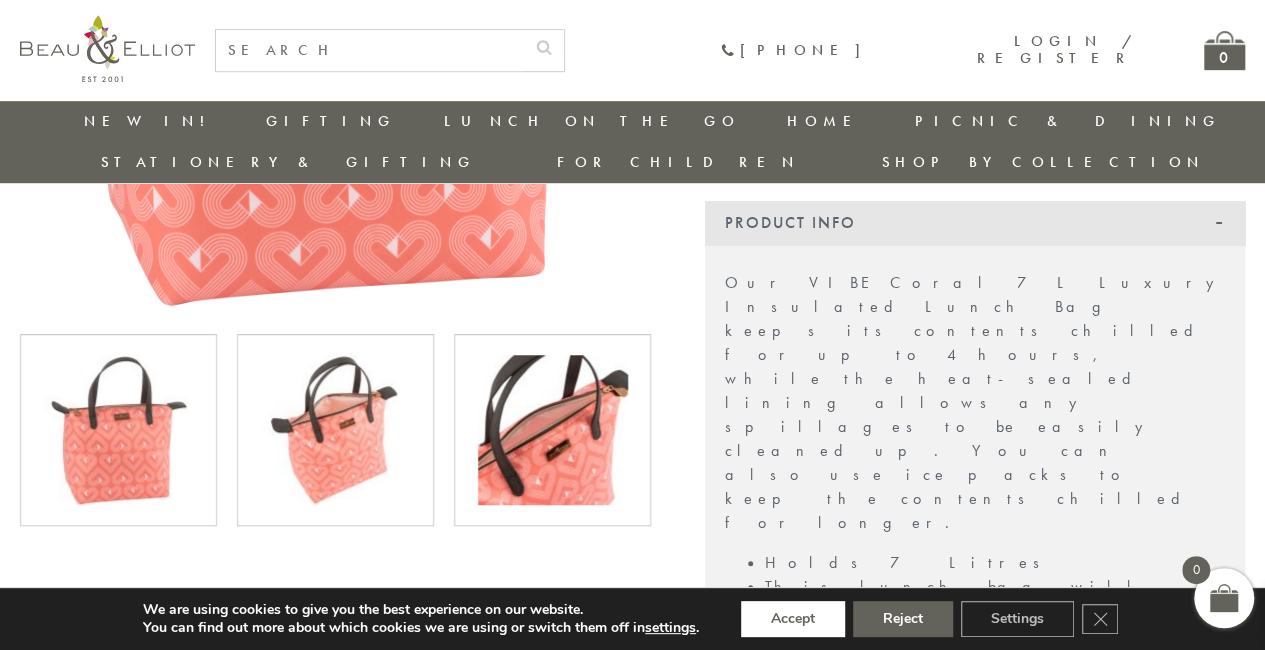 click on "Accept" at bounding box center (793, 619) 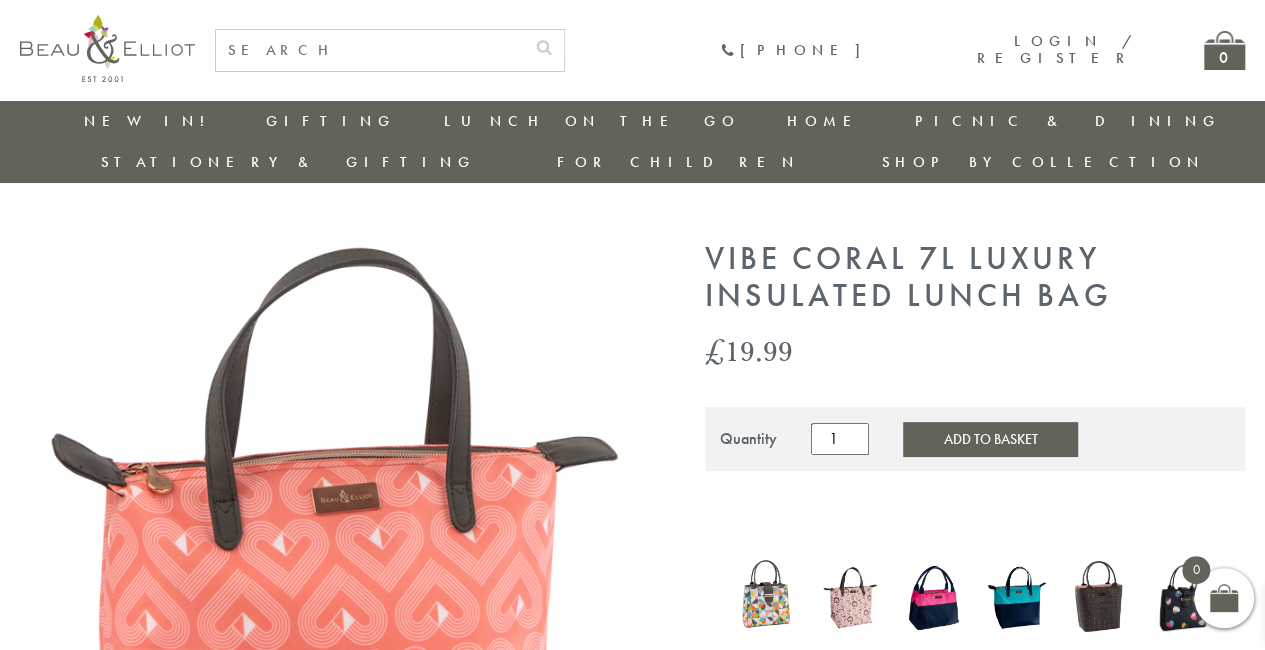 scroll, scrollTop: 0, scrollLeft: 8, axis: horizontal 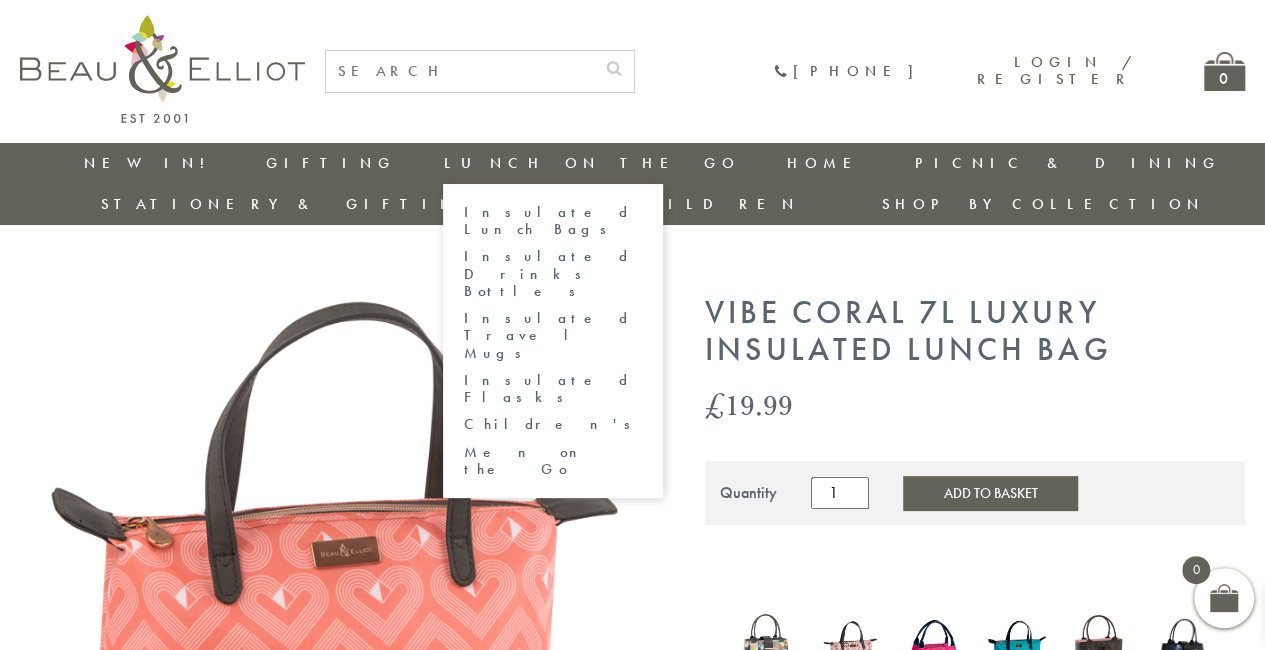 click on "Insulated Lunch Bags" at bounding box center [553, 221] 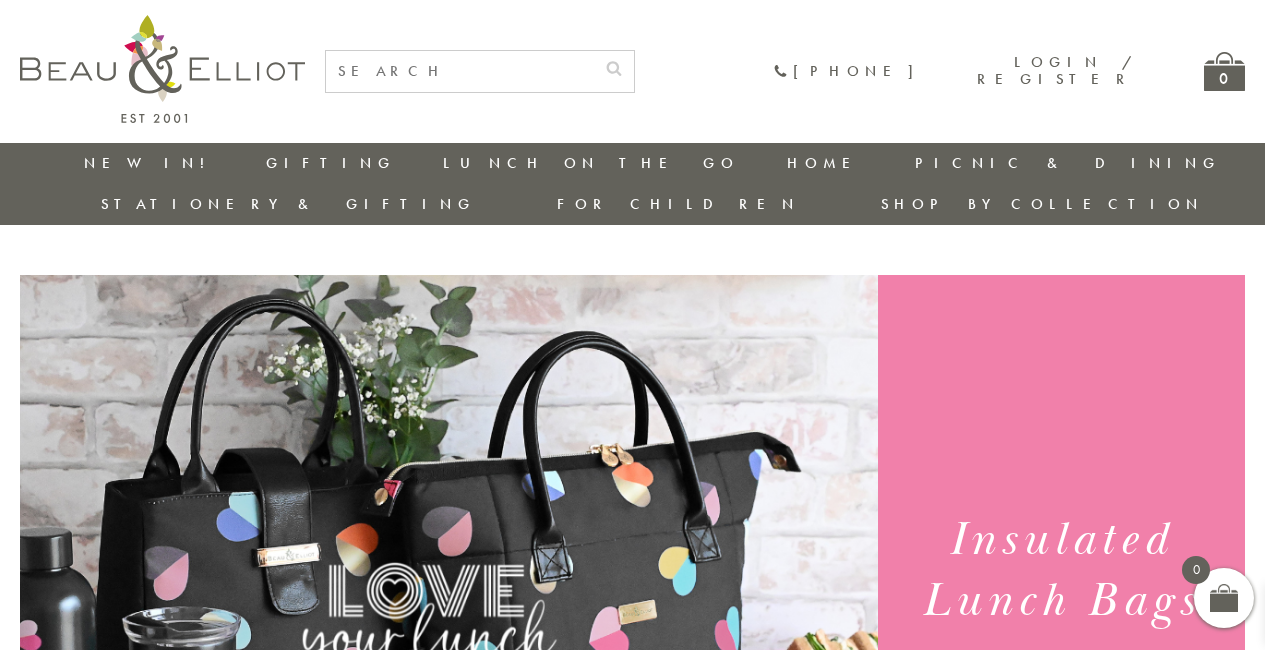 scroll, scrollTop: 0, scrollLeft: 0, axis: both 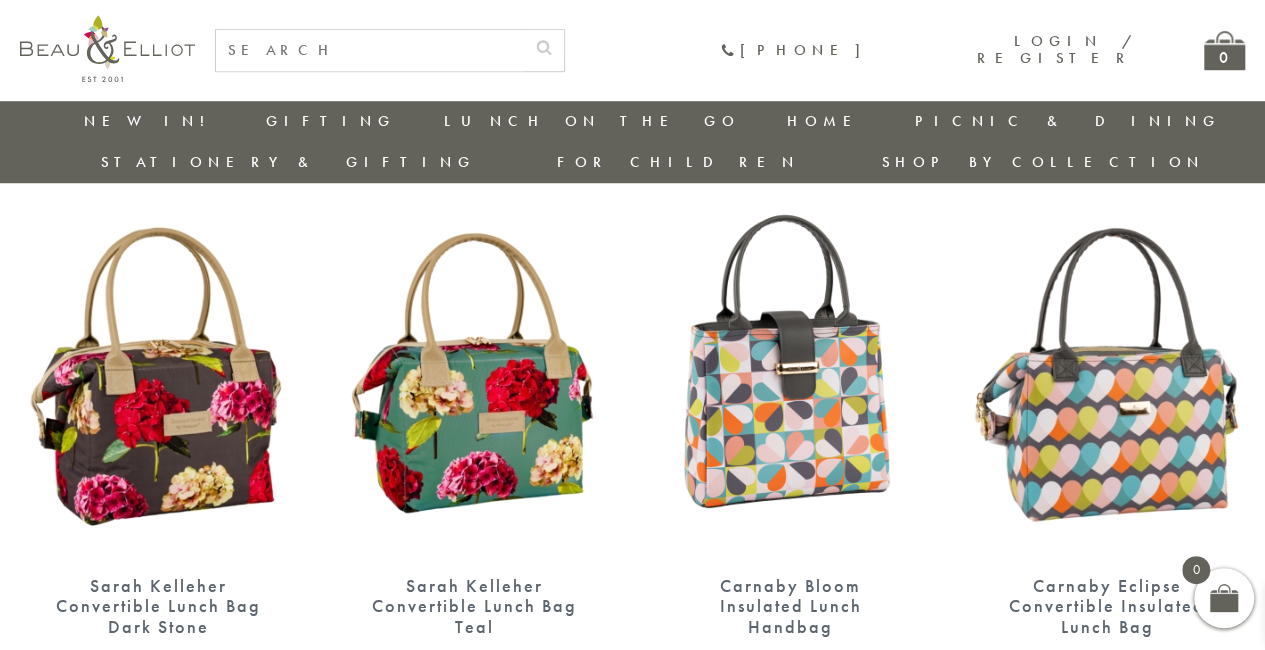 click on "Carnaby Bloom Insulated Lunch Handbag" at bounding box center [791, 607] 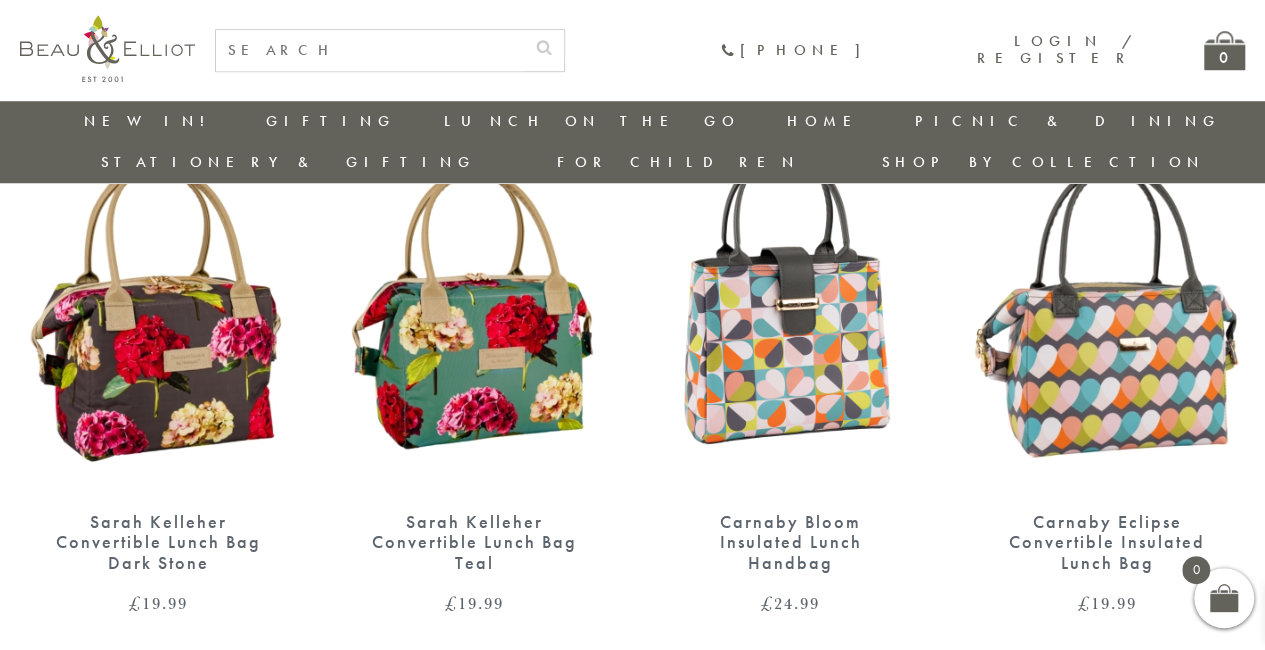 click on "Sarah Kelleher Convertible Lunch Bag Dark Stone" at bounding box center [158, 543] 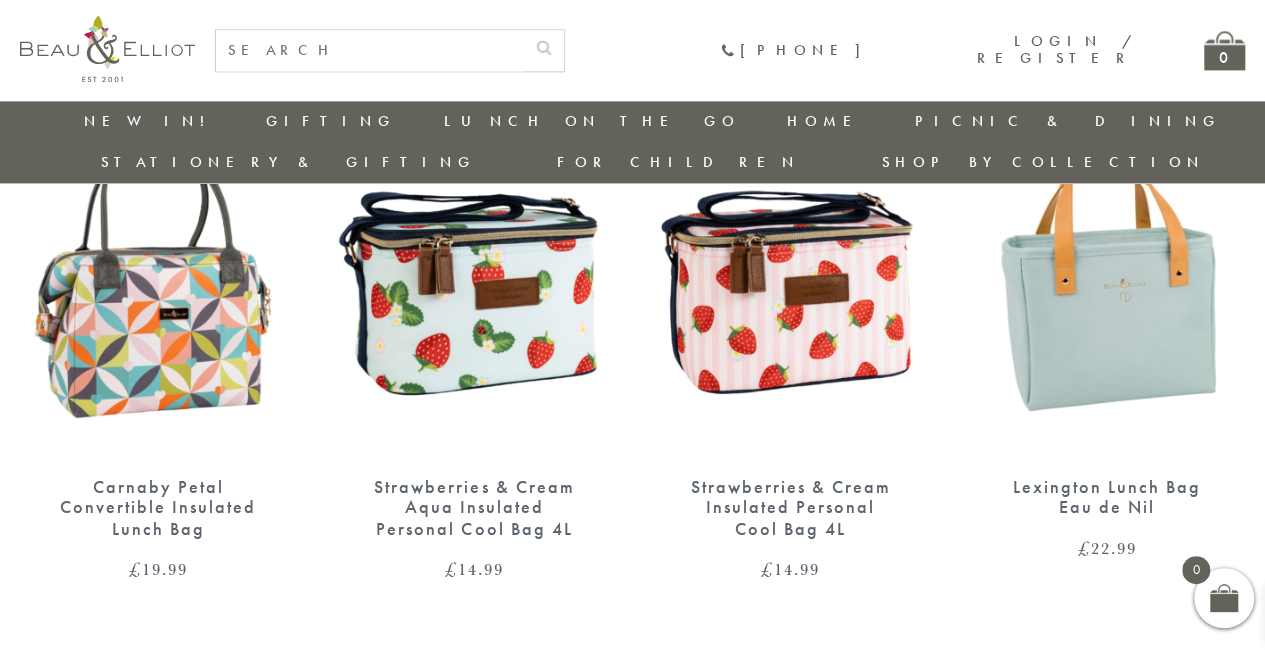 scroll, scrollTop: 1393, scrollLeft: 0, axis: vertical 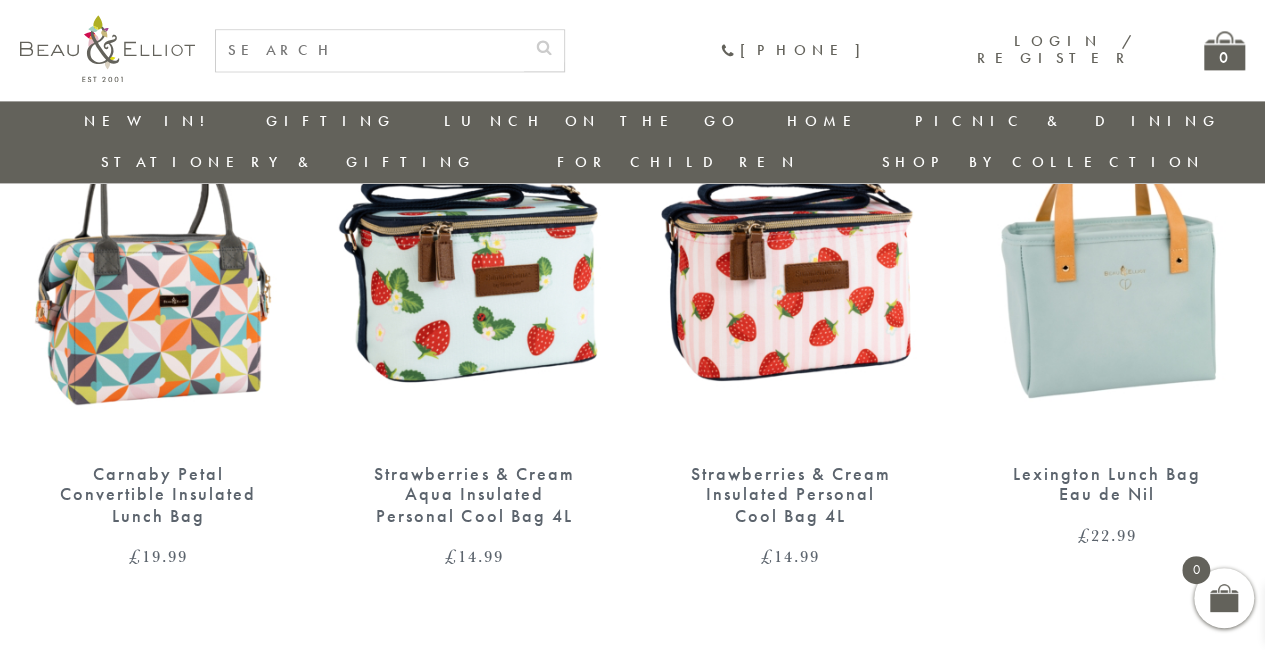 click on "Lexington Lunch Bag Eau de Nil" at bounding box center (1107, 484) 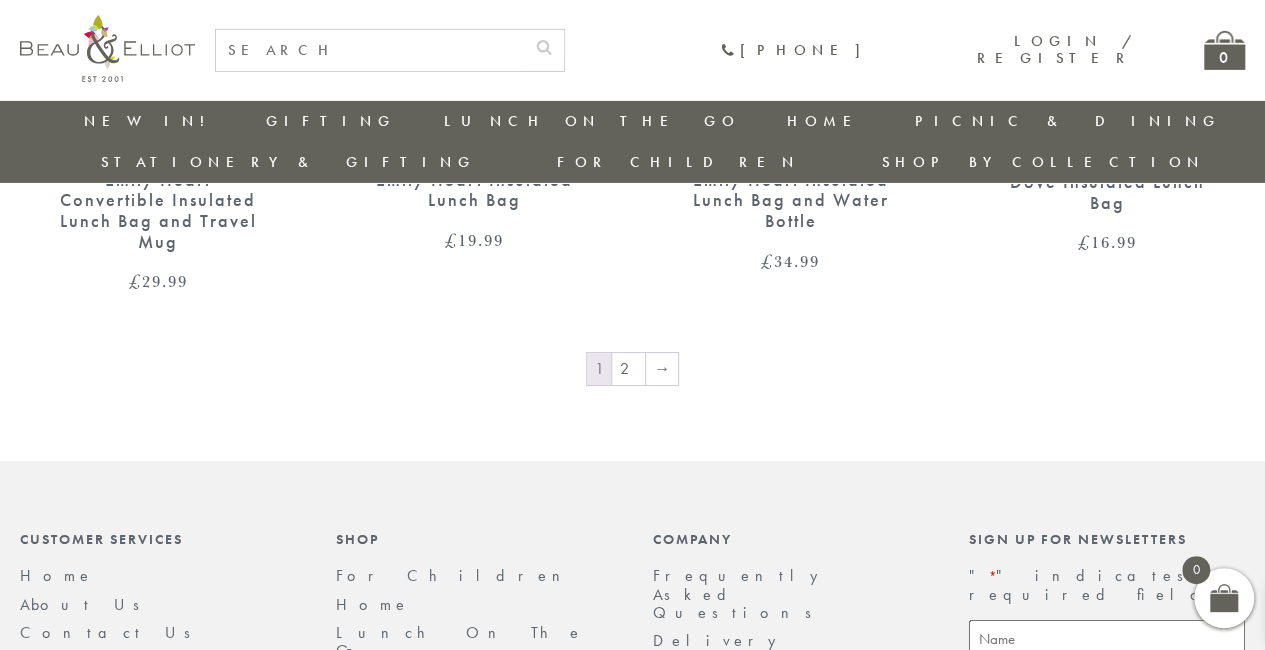 scroll, scrollTop: 3380, scrollLeft: 0, axis: vertical 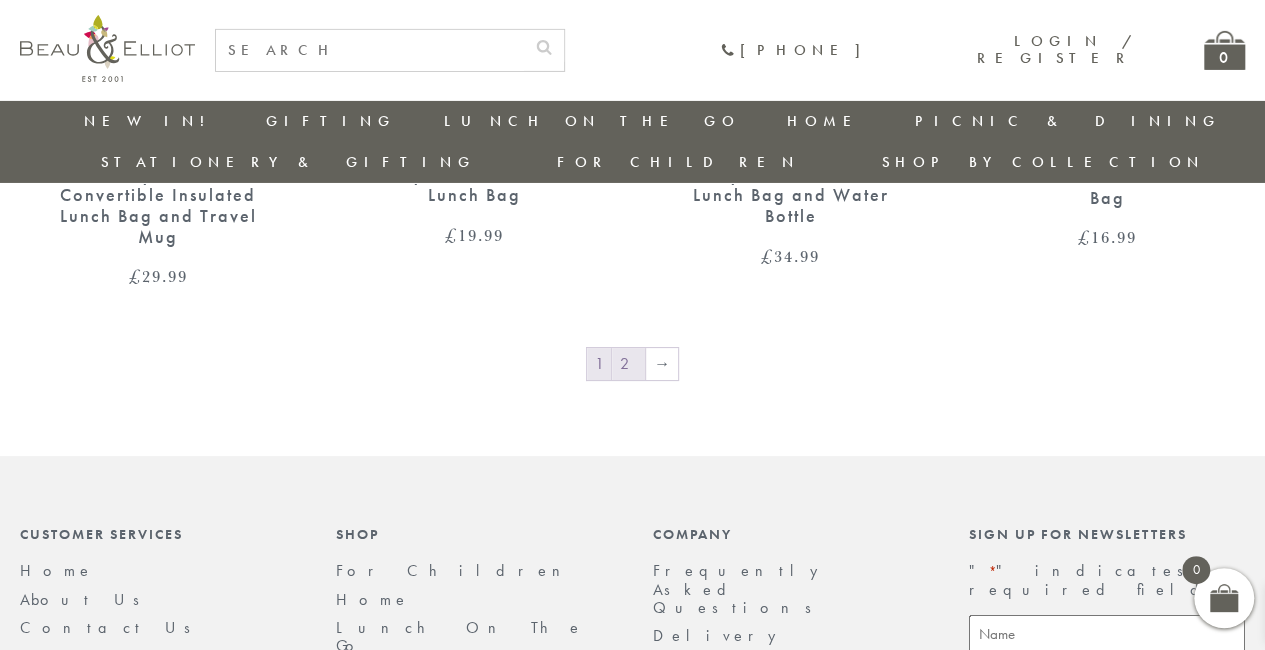 click on "2" at bounding box center [628, 364] 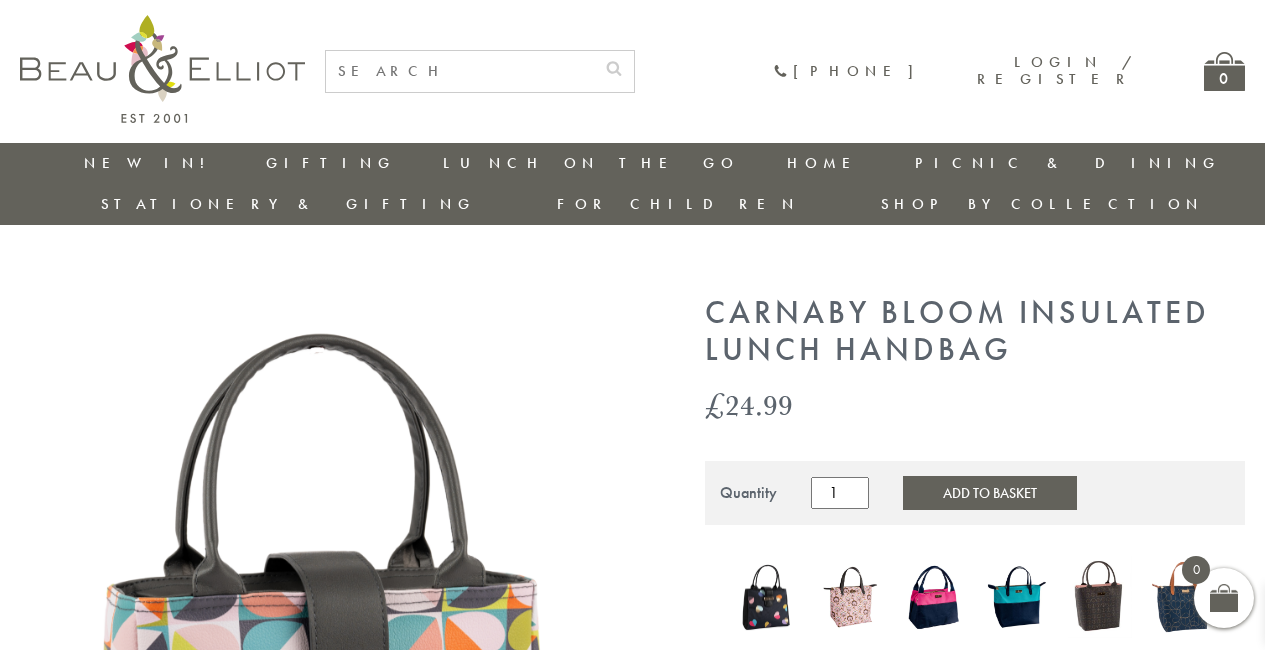 scroll, scrollTop: 0, scrollLeft: 0, axis: both 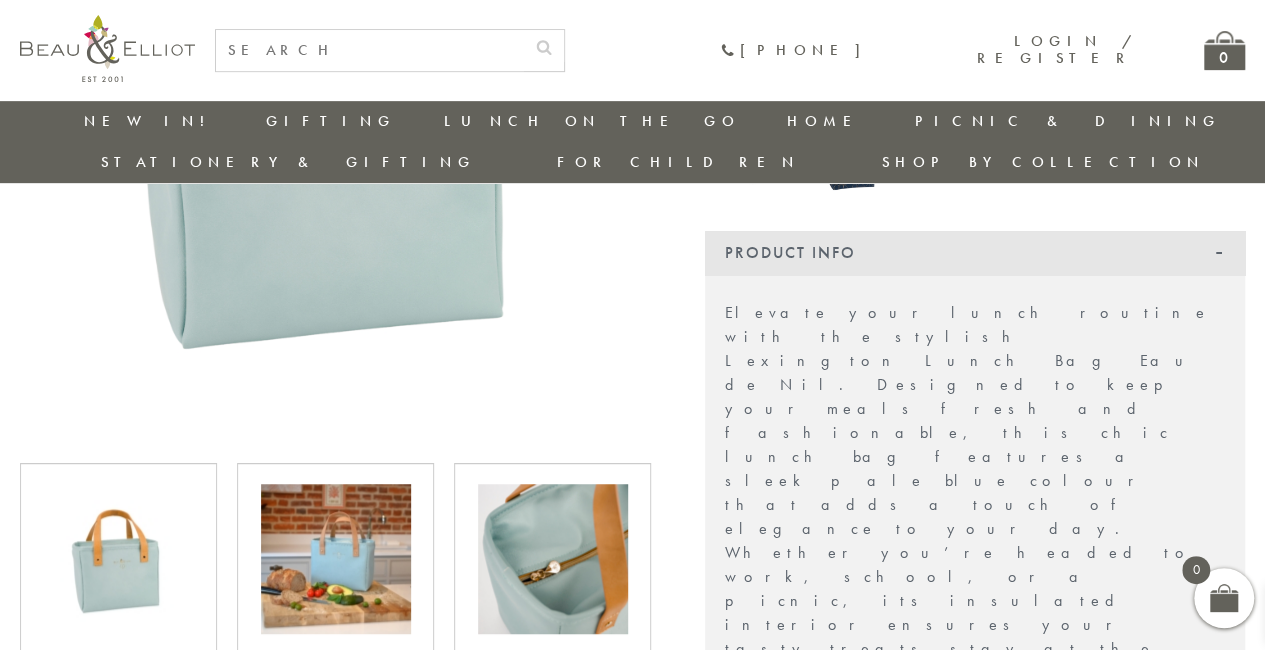 click at bounding box center (336, 559) 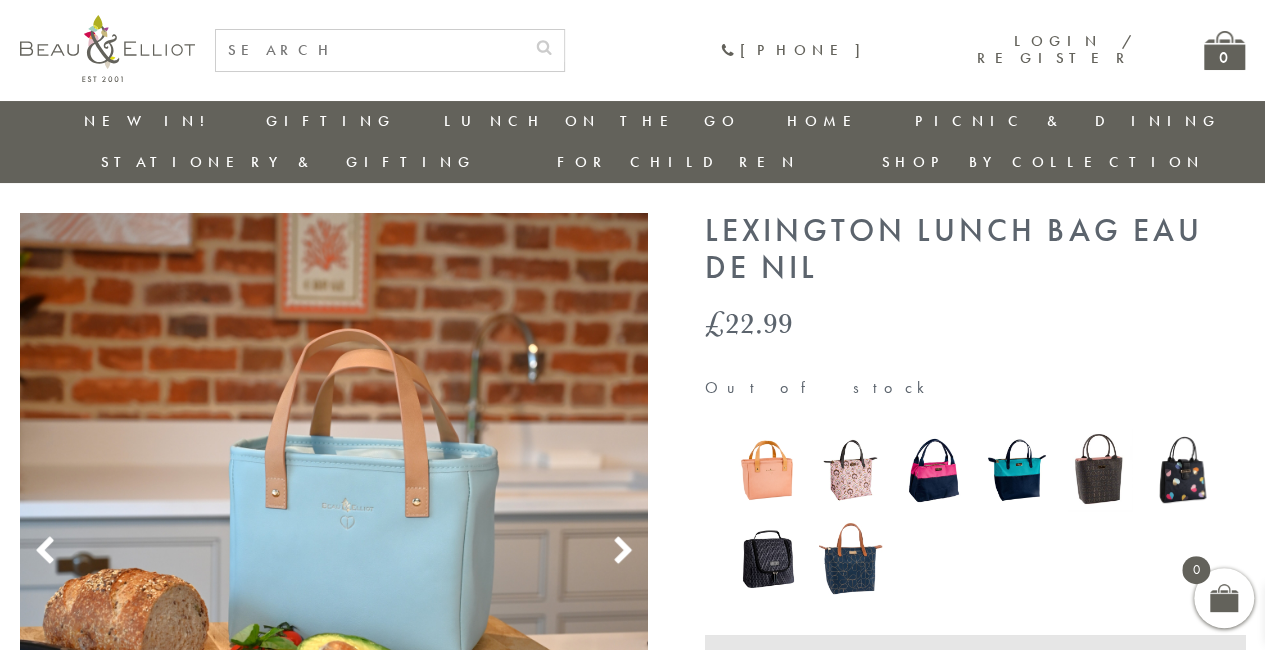 scroll, scrollTop: 36, scrollLeft: 0, axis: vertical 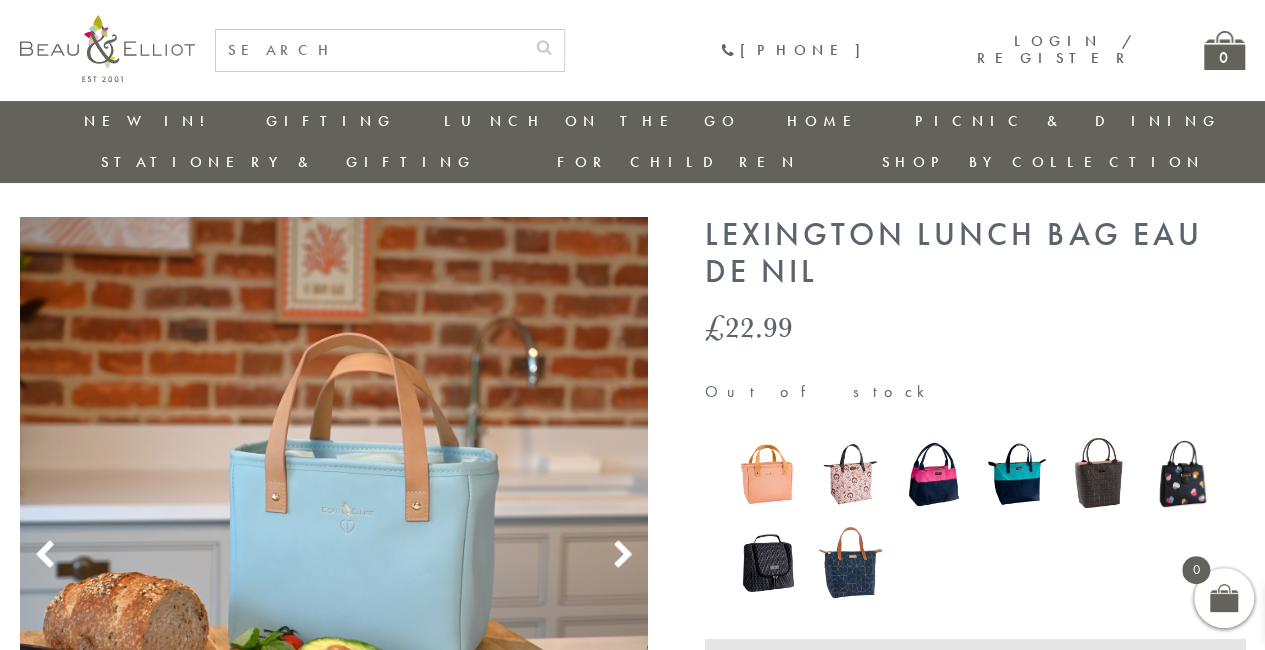 click at bounding box center [766, 473] 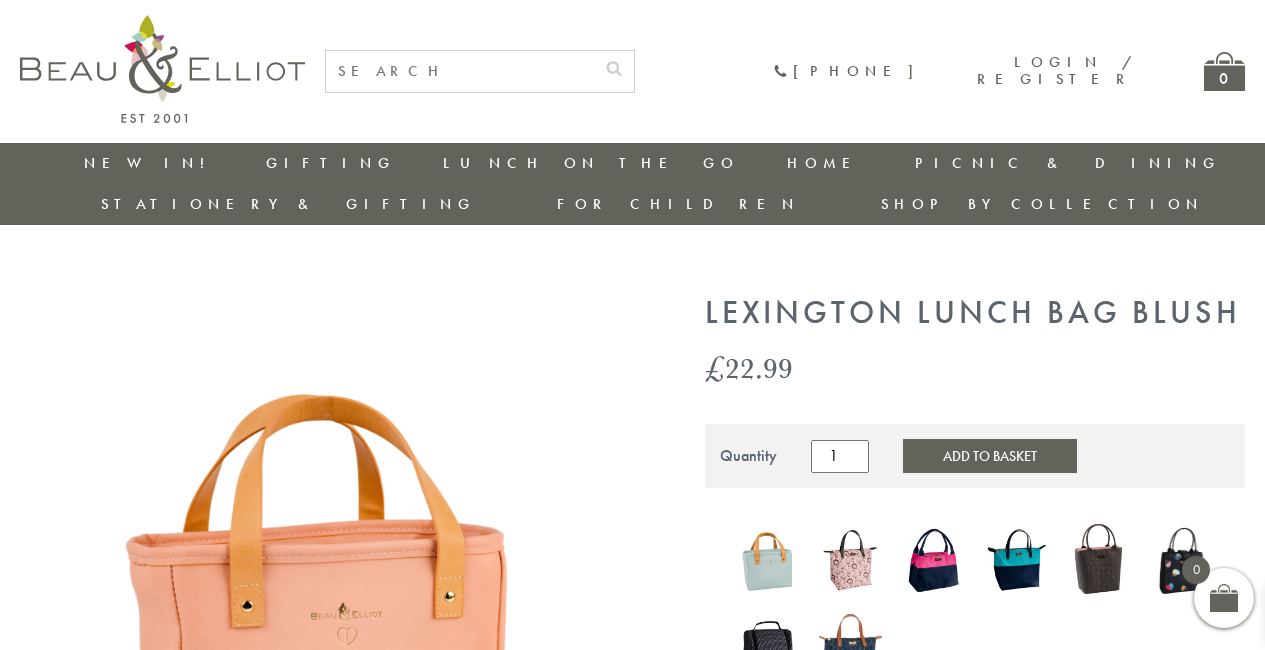 scroll, scrollTop: 0, scrollLeft: 0, axis: both 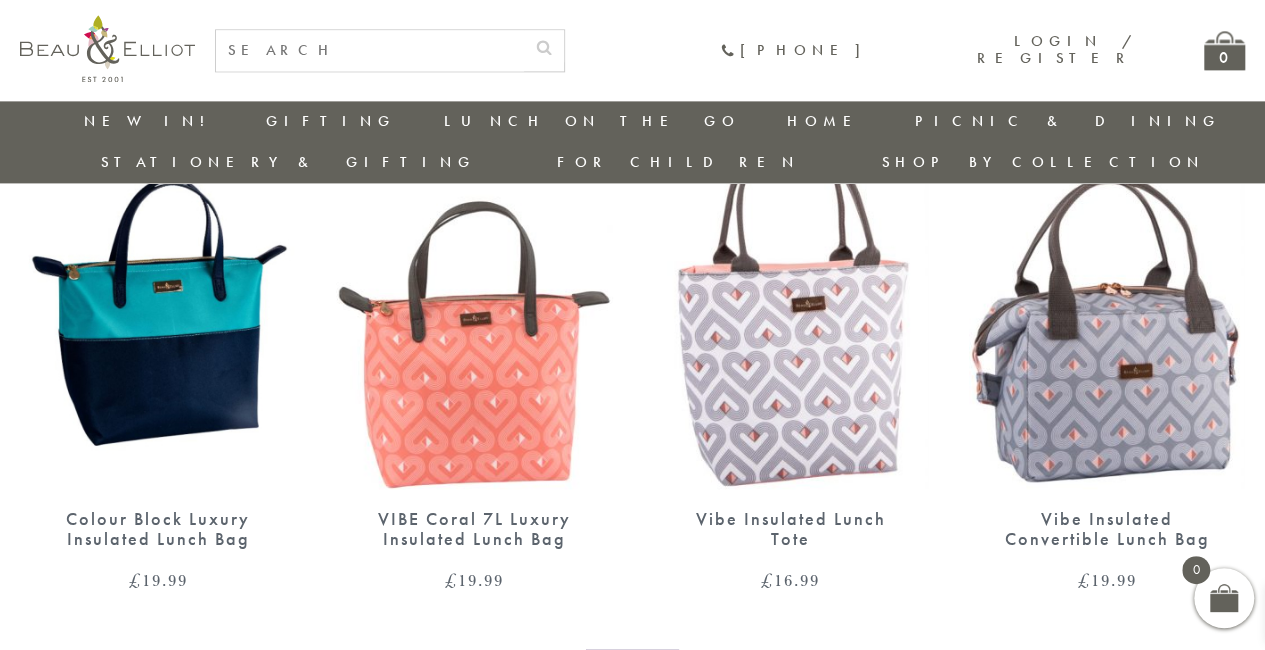 click at bounding box center (791, 310) 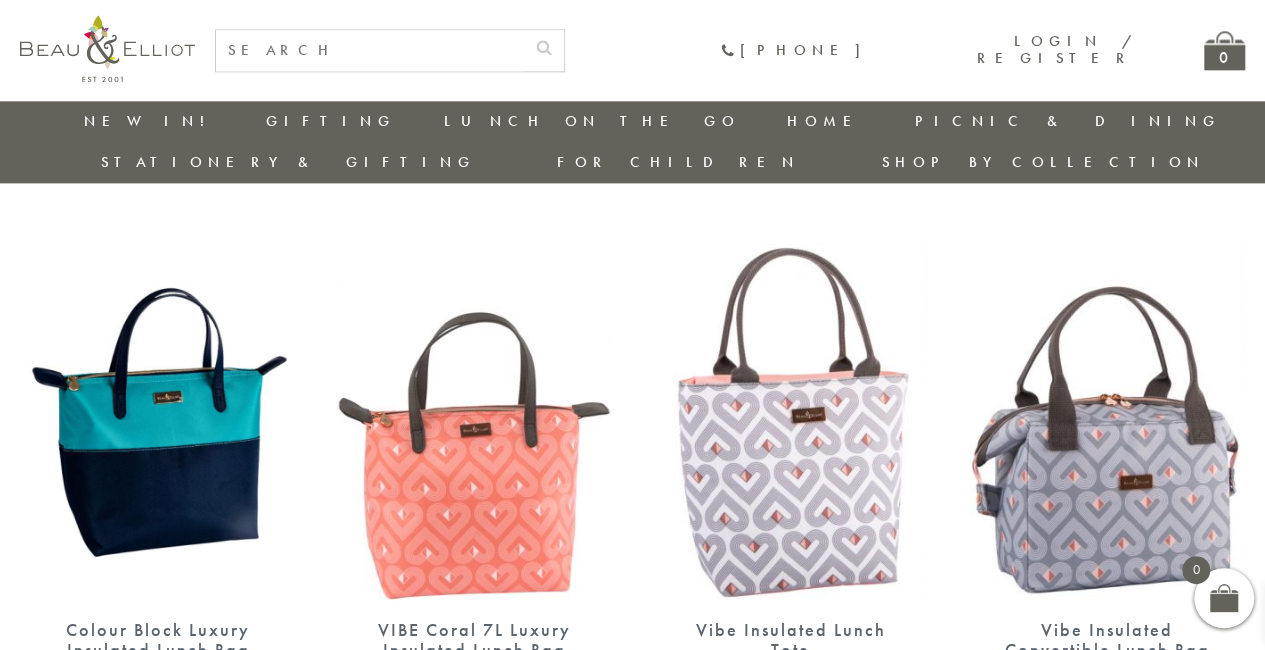 scroll, scrollTop: 1236, scrollLeft: 0, axis: vertical 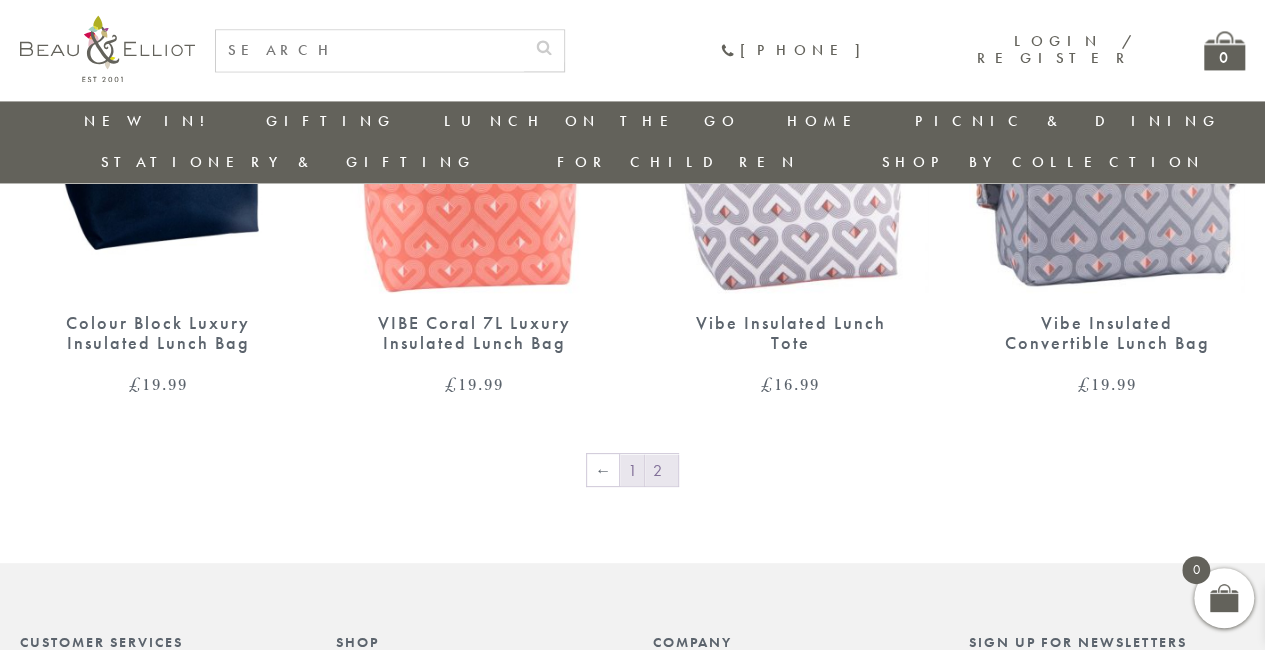 click on "1" at bounding box center (632, 470) 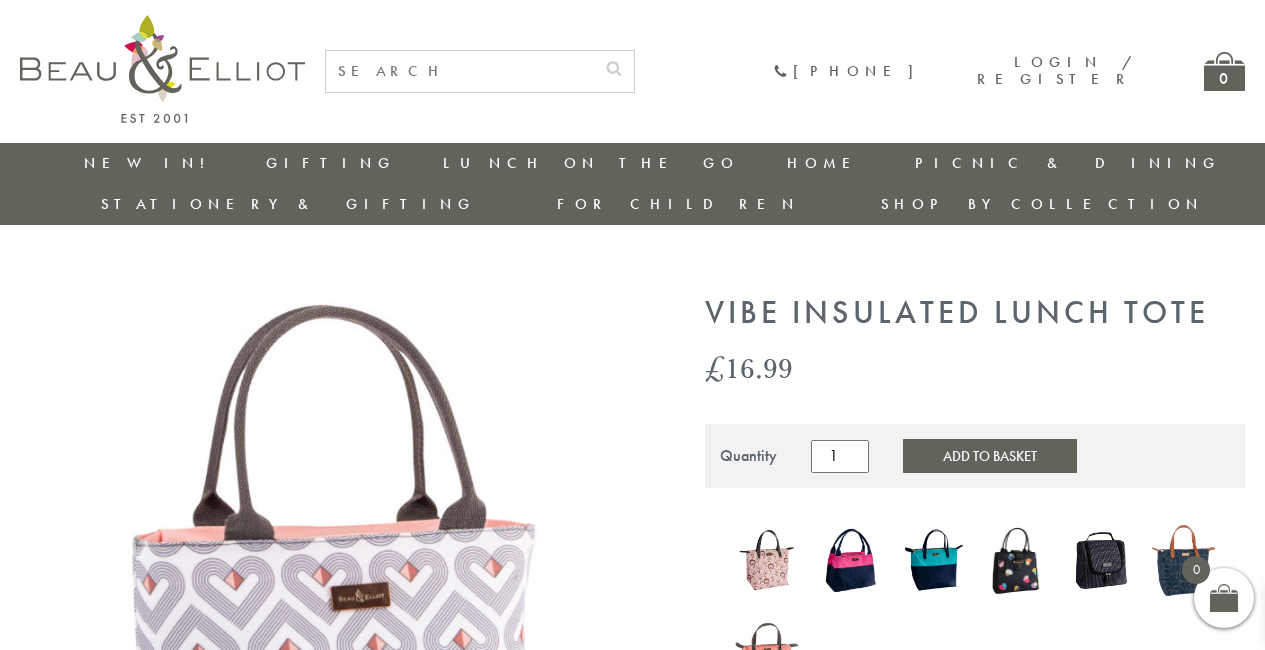scroll, scrollTop: 0, scrollLeft: 0, axis: both 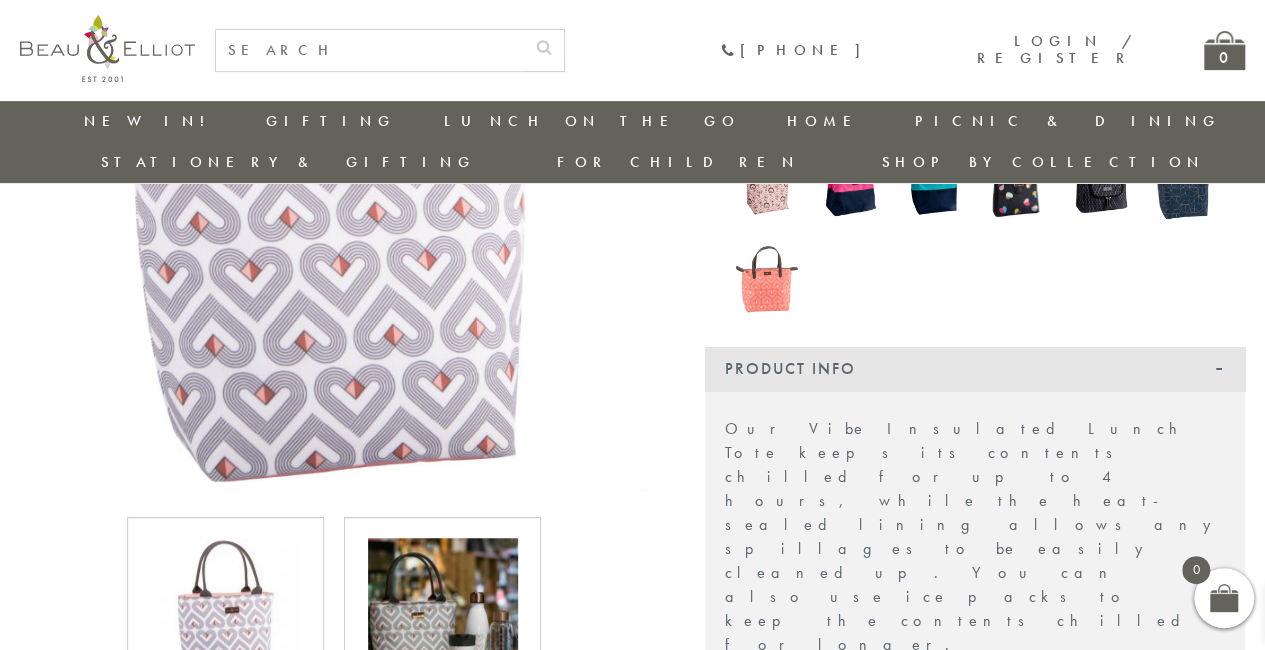 click at bounding box center [443, 613] 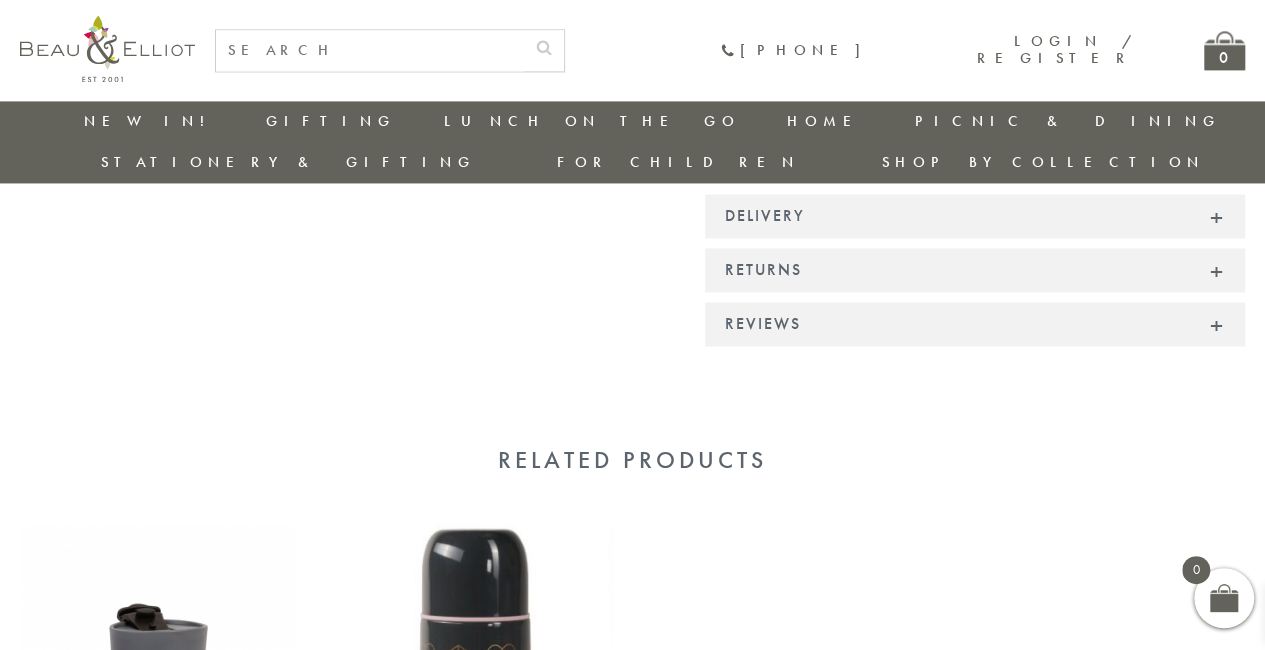 scroll, scrollTop: 1459, scrollLeft: 0, axis: vertical 